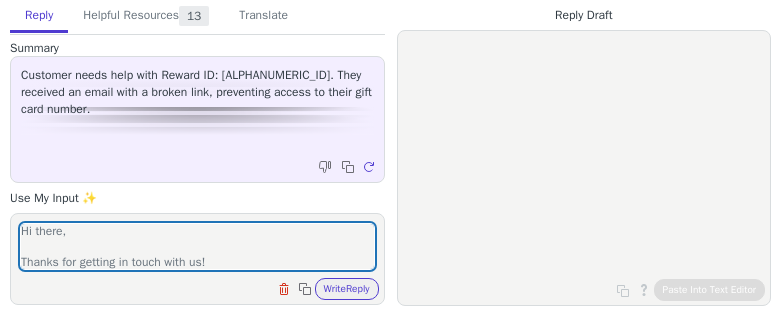 scroll, scrollTop: 0, scrollLeft: 0, axis: both 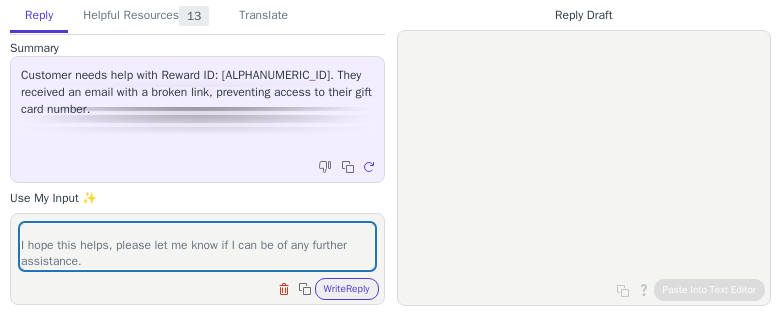 type on "Hi there,
Thanks for getting in touch with us!
I have resent the email containing the link to your card page. Once you find it, you can click 'View code' to access your gift card code at any time.
Please be sure to check your spam folder if you don't see the email in your inbox, as it's possible the email was mistakenly routed there. You can also search for "[EMAIL]", as this is the address the email is coming from.
I hope this helps, please let me know if I can be of any further assistance." 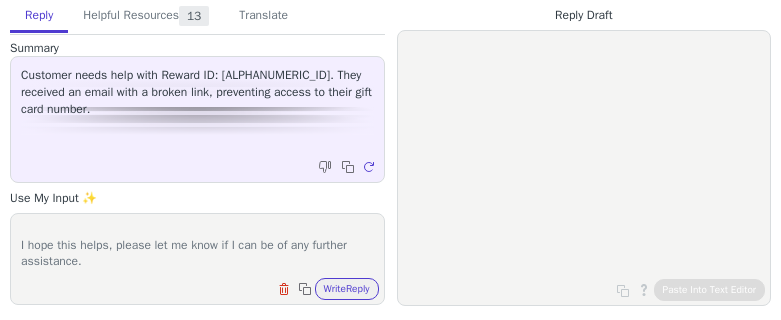 click on "Write  Reply" at bounding box center (347, 289) 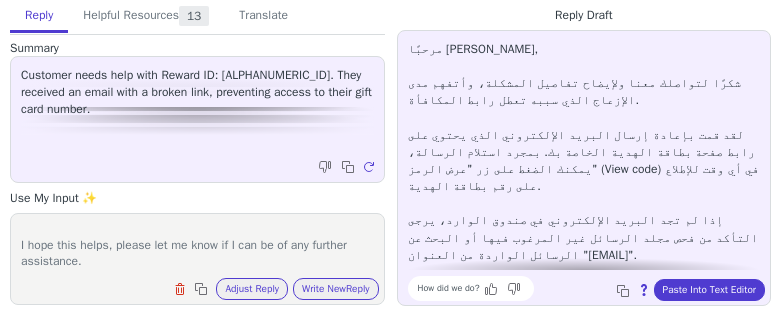 click on "How did we do?   Copy to clipboard About this reply Paste Into Text Editor" at bounding box center [594, 288] 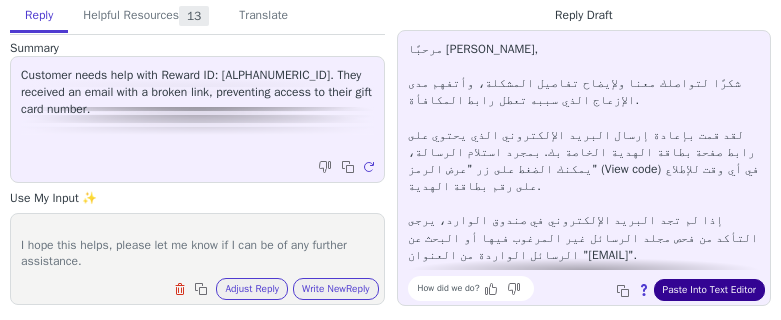 click on "Paste Into Text Editor" at bounding box center [709, 290] 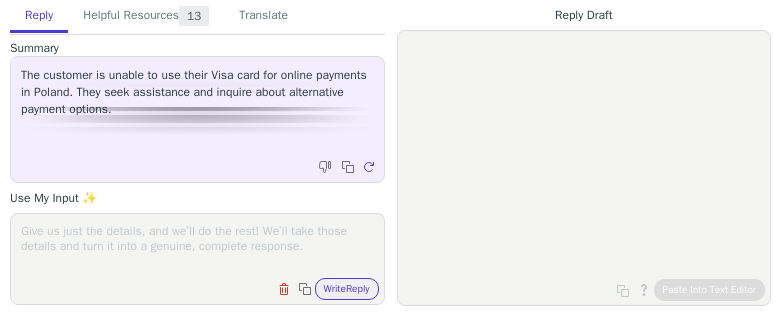 scroll, scrollTop: 0, scrollLeft: 0, axis: both 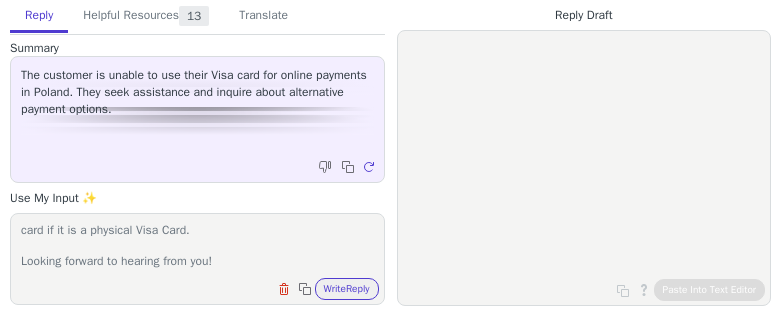 type on "Hi there,
Thanks for reaching out to Tremendous.
Can you provide the Reward ID that you are referring to? This can be found at the bottom of the reward email that was originally sent to your inbox by [EMAIL].
You can also send the [NUMBER]-digit code from the back of the card if it is a physical Visa Card.
Looking forward to hearing from you!" 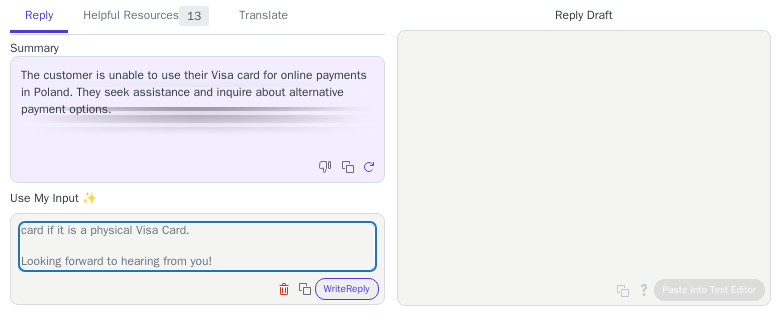 click on "Clear field Copy to clipboard Write  Reply" at bounding box center (207, 287) 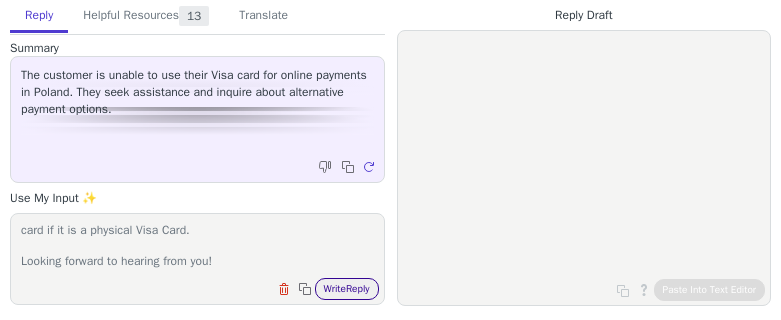 click on "Write  Reply" at bounding box center [347, 289] 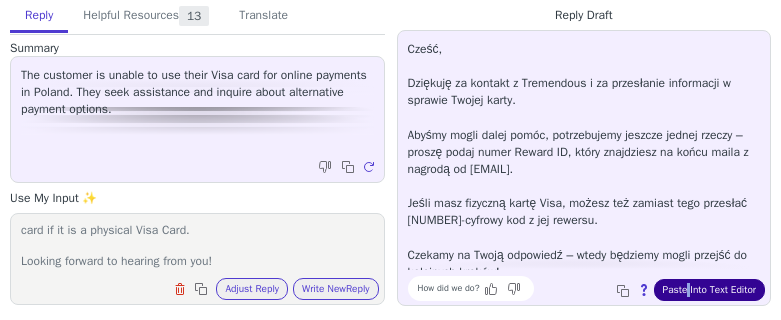 click on "How did we do?   Copy to clipboard About this reply Paste Into Text Editor" at bounding box center [594, 288] 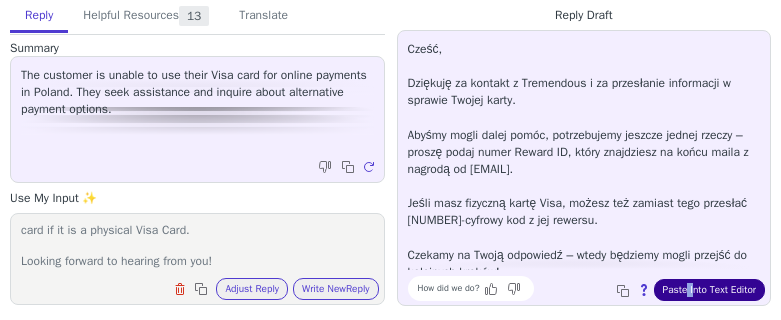 click on "Paste Into Text Editor" at bounding box center [709, 290] 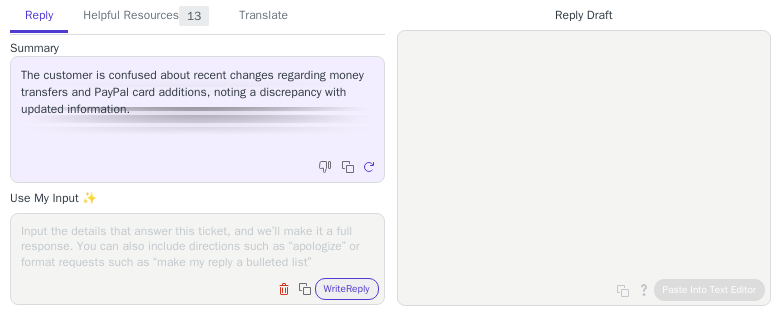 scroll, scrollTop: 0, scrollLeft: 0, axis: both 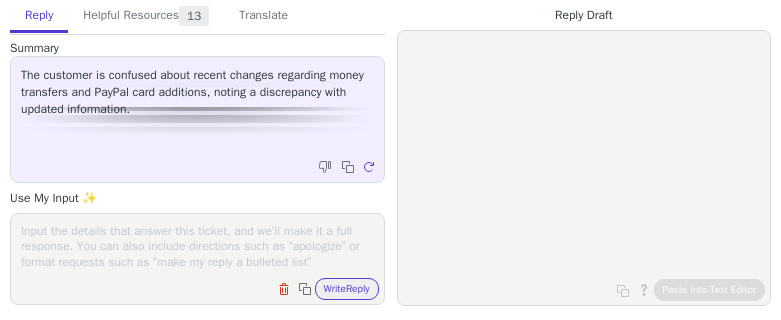 paste on "Hi there,
Thanks for reaching out to Tremendous.
Can you provide the Reward ID that you are referring to? This can be found at the bottom of the reward email that was originally sent to your inbox by [EMAIL].
You can also send the [NUMBER]-digit code from the back of the card if it is a physical Visa Card.
Looking forward to hearing from you!" 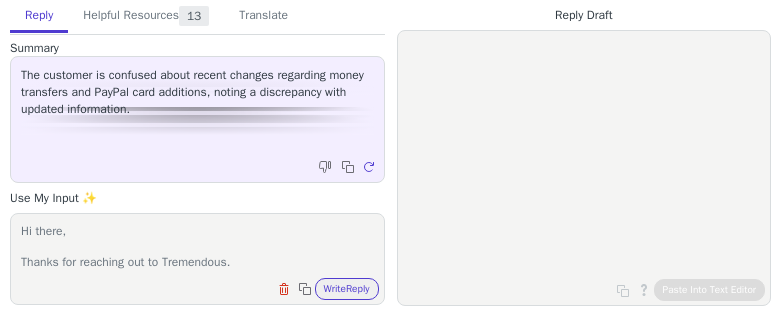 scroll, scrollTop: 201, scrollLeft: 0, axis: vertical 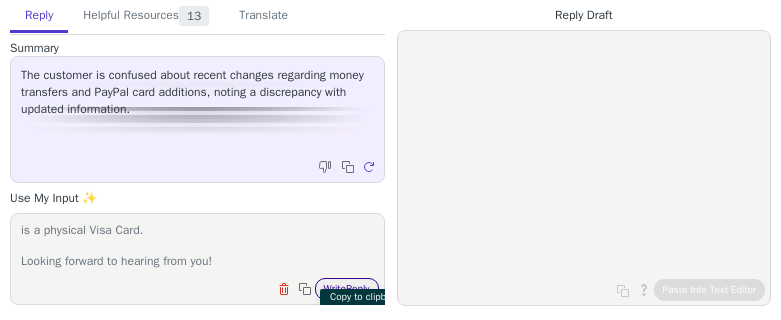 type on "Hi there,
Thanks for reaching out to Tremendous.
Can you provide the Reward ID that you are referring to? This can be found at the bottom of the reward email that was originally sent to your inbox by [EMAIL].
You can also send the [NUMBER]-digit code from the back of the card if it is a physical Visa Card.
Looking forward to hearing from you!" 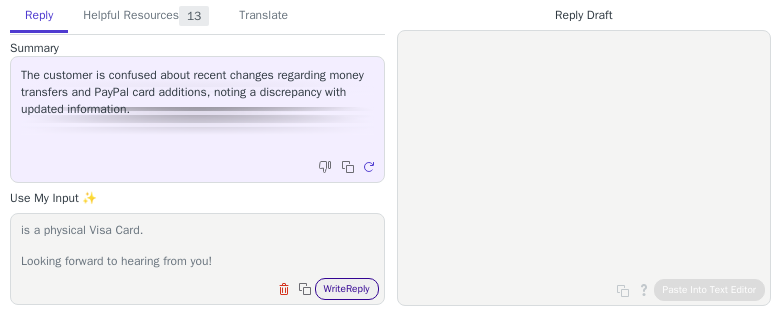 click on "Write  Reply" at bounding box center [347, 289] 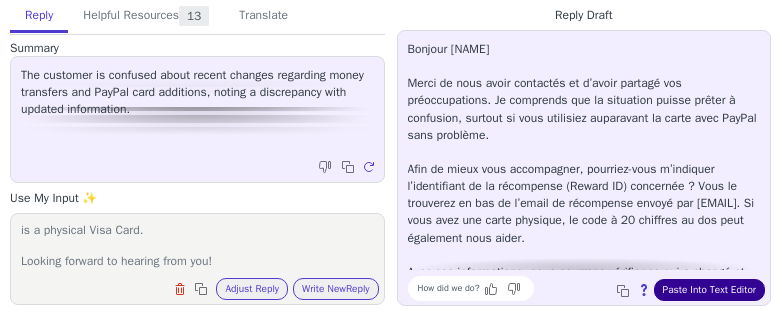 click on "Paste Into Text Editor" at bounding box center [709, 290] 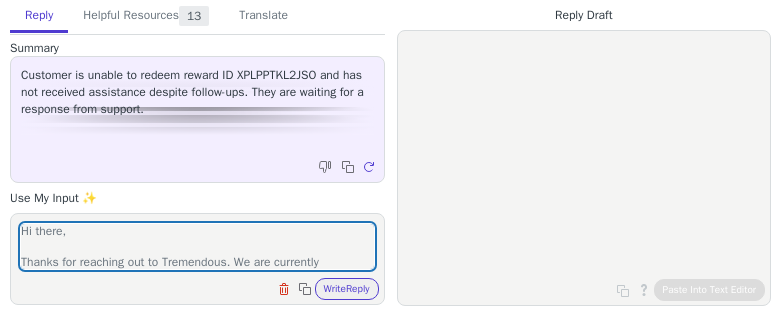 scroll, scrollTop: 0, scrollLeft: 0, axis: both 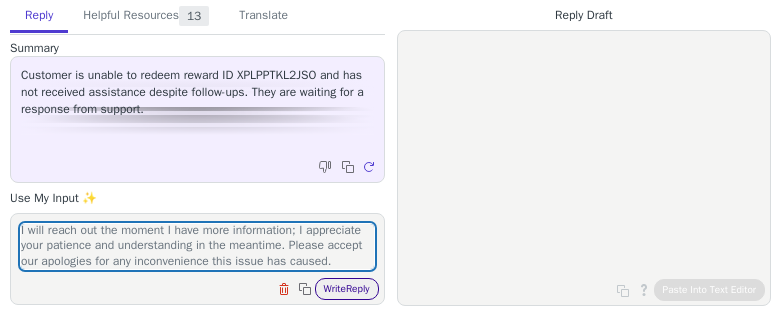 type on "Hi there,
Thanks for reaching out to Tremendous. We are currently investigating this issue and hope to have a resolution soon.
I will reach out the moment I have more information; I appreciate your patience and understanding in the meantime. Please accept our apologies for any inconvenience this issue has caused." 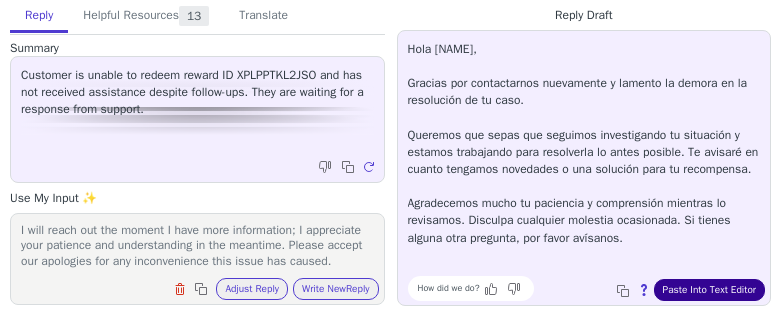 click on "Paste Into Text Editor" at bounding box center [709, 290] 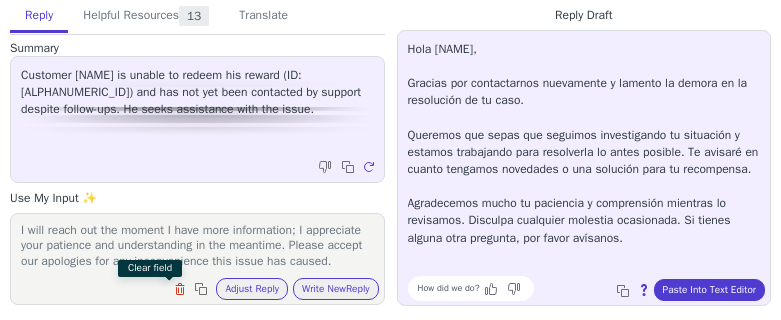 click on "Clear field" at bounding box center (150, 268) 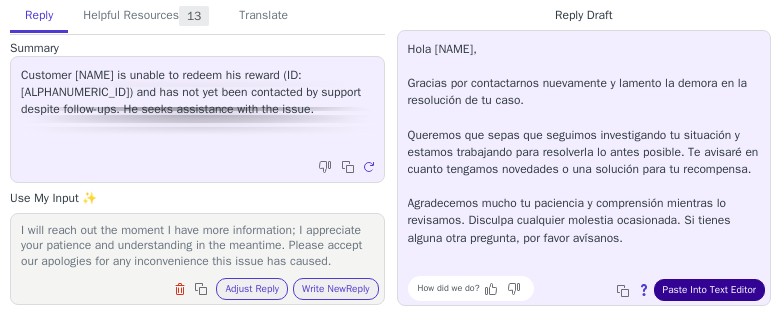 click on "Paste Into Text Editor" at bounding box center (709, 290) 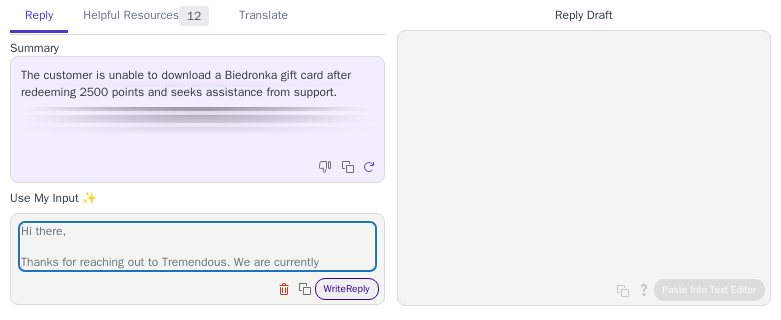 scroll, scrollTop: 0, scrollLeft: 0, axis: both 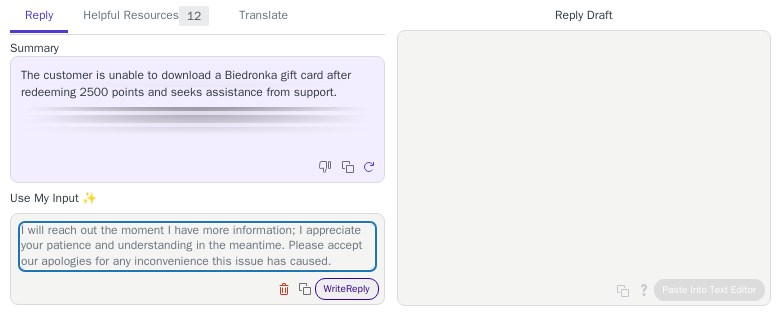 type on "Hi there,
Thanks for reaching out to Tremendous. We are currently investigating this issue and hope to have a resolution soon.
I will reach out the moment I have more information; I appreciate your patience and understanding in the meantime. Please accept our apologies for any inconvenience this issue has caused." 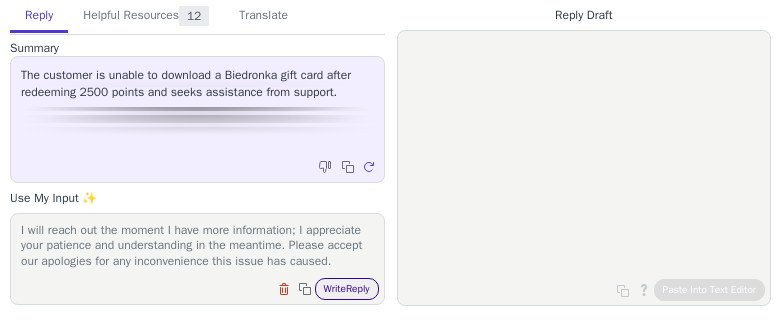 click on "Write  Reply" at bounding box center [347, 289] 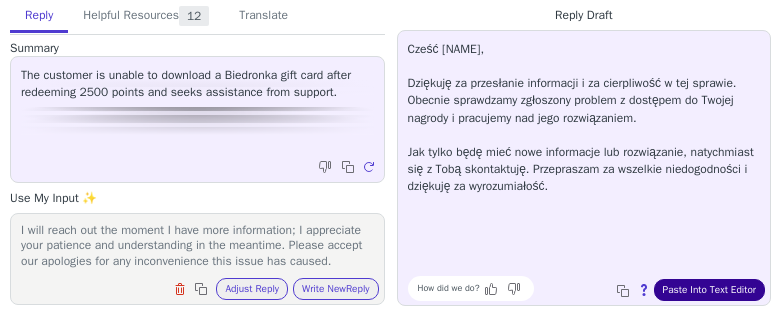 click on "Paste Into Text Editor" at bounding box center (709, 290) 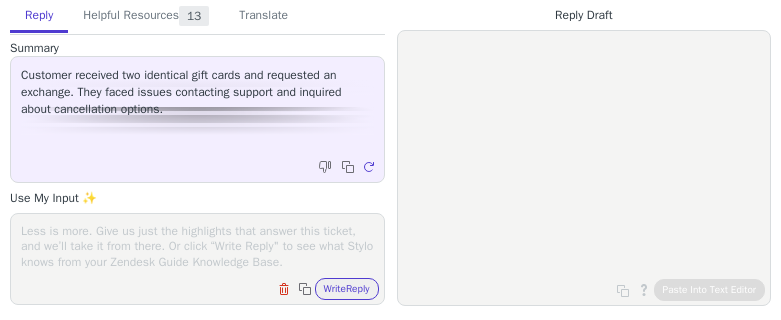 scroll, scrollTop: 0, scrollLeft: 0, axis: both 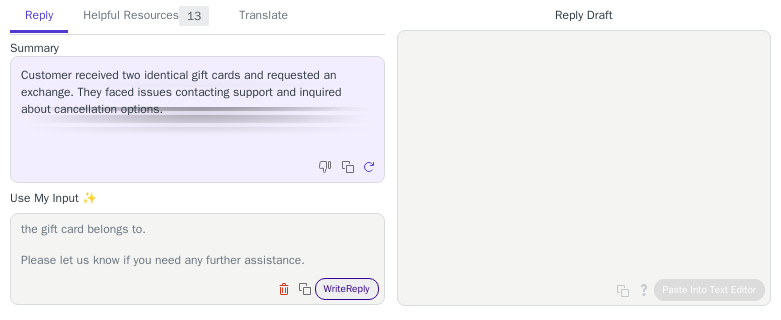 type on "Hi there,
Unfortunately, we're unable to cancel or exchange this gift card as the funds are no longer in our possession. The funds are immediately transferred to the merchant upon redemption.
We are unable to accommodate your request, but you should have no issues applying your gift card to a purchase with the merchant the gift card belongs to.
Please let us know if you need any further assistance." 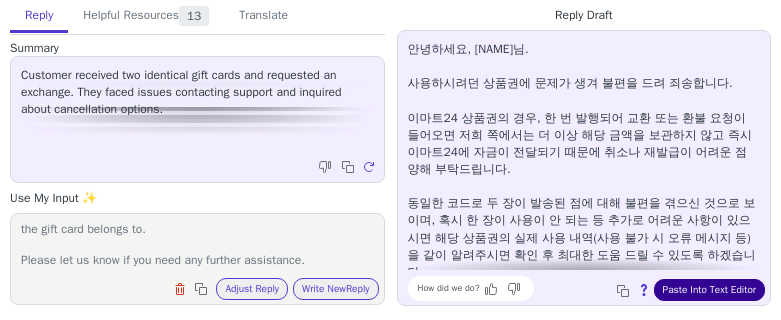click on "Paste Into Text Editor" at bounding box center (709, 290) 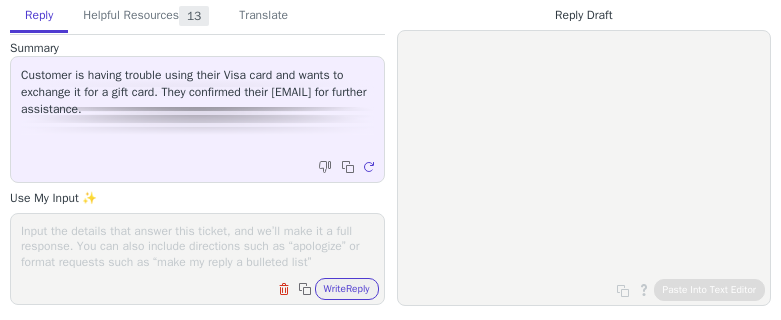 scroll, scrollTop: 0, scrollLeft: 0, axis: both 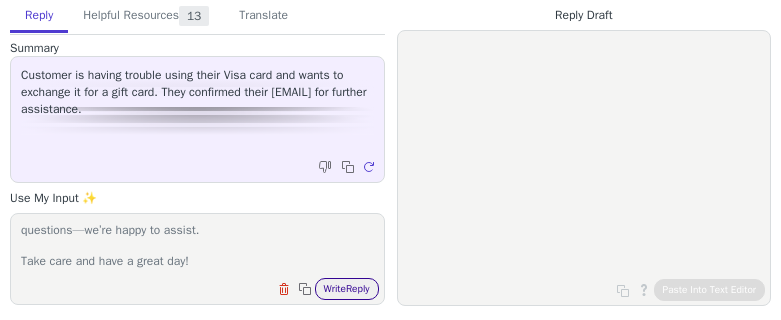 type on "Hi there,
I apologize for the delayed response. Are you still experiencing issues with your reward card?
Please don’t hesitate to reach out if you have any further questions—we’re happy to assist.
Take care and have a great day!" 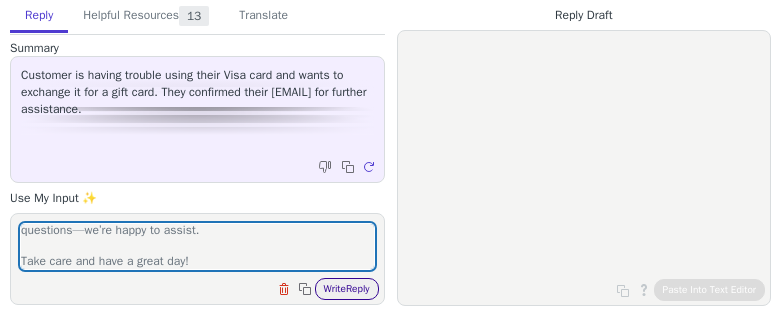 click on "Write  Reply" at bounding box center [347, 289] 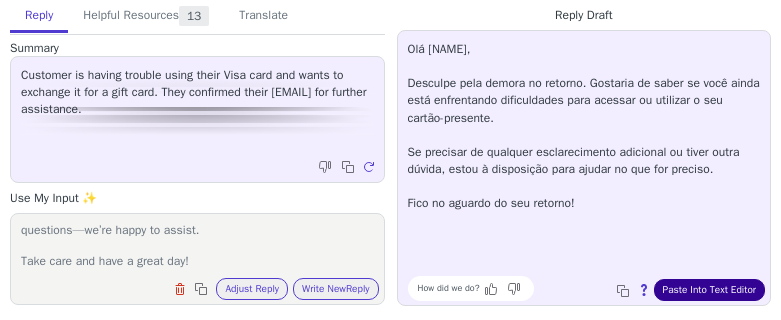 click on "Paste Into Text Editor" at bounding box center (709, 290) 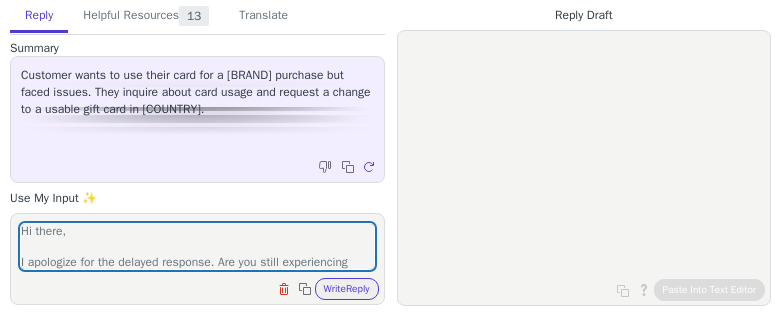 scroll, scrollTop: 0, scrollLeft: 0, axis: both 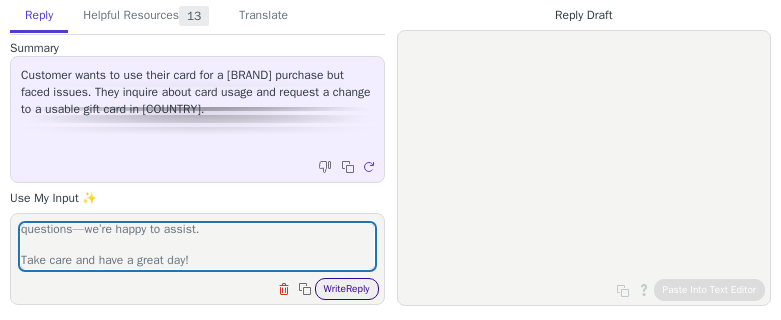type on "Hi there,
I apologize for the delayed response. Are you still experiencing issues with your reward card?
Please don’t hesitate to reach out if you have any further questions—we’re happy to assist.
Take care and have a great day!" 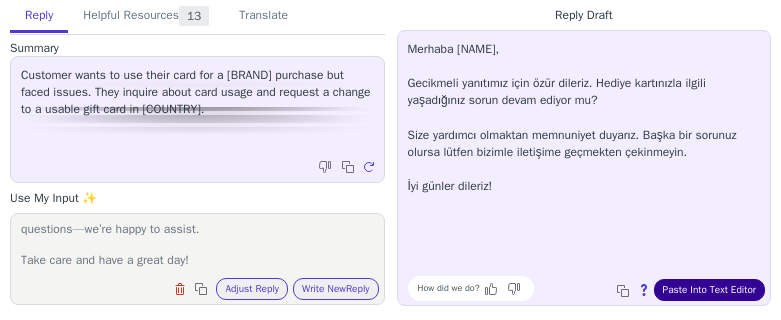 click on "Paste Into Text Editor" at bounding box center [709, 290] 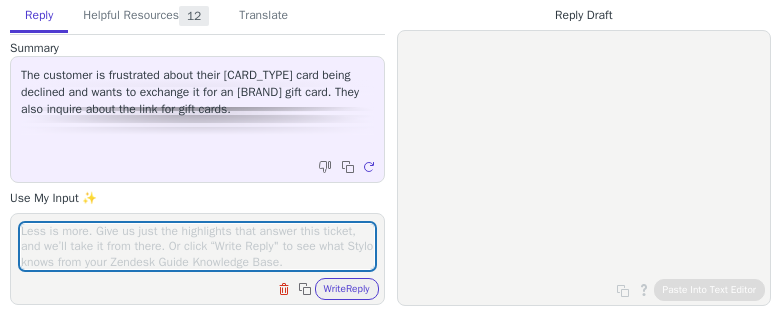 scroll, scrollTop: 0, scrollLeft: 0, axis: both 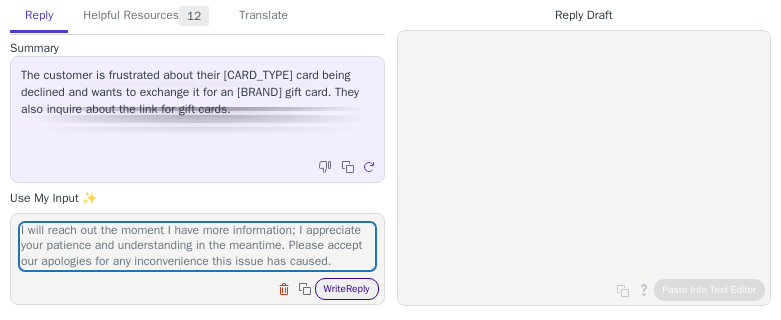 type on "Hi there,
Thanks for reaching out to Tremendous. We are currently investigating this issue and hope to have a resolution soon.
I will reach out the moment I have more information; I appreciate your patience and understanding in the meantime. Please accept our apologies for any inconvenience this issue has caused." 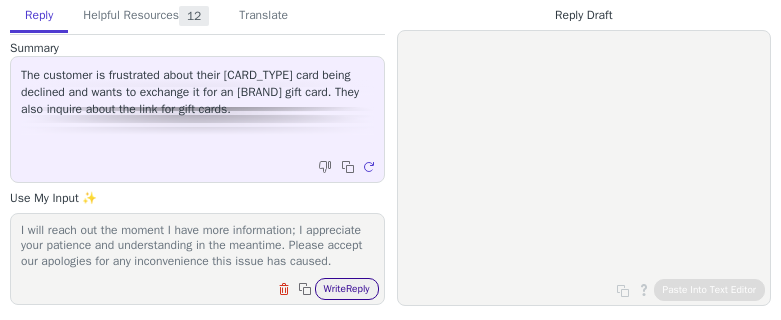 click on "Write  Reply" at bounding box center (347, 289) 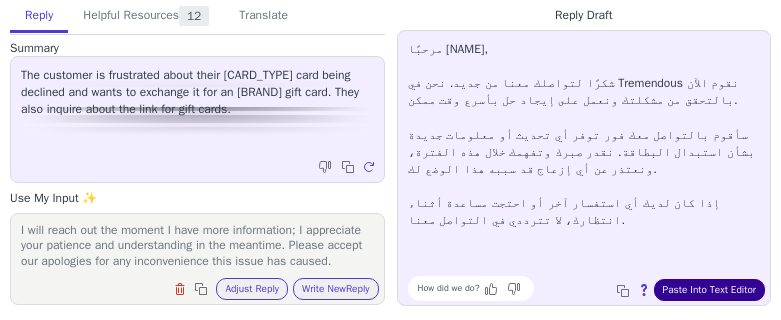 click on "Paste Into Text Editor" at bounding box center [709, 290] 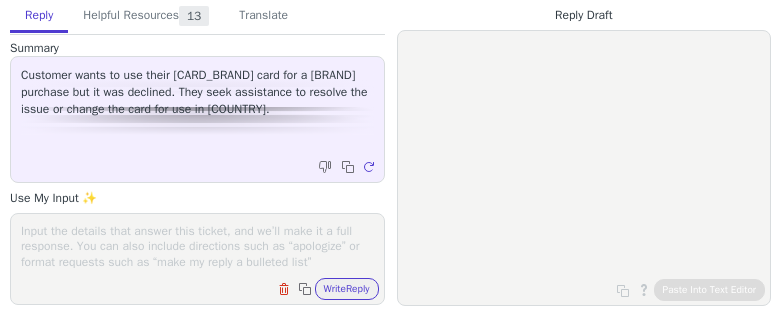 scroll, scrollTop: 0, scrollLeft: 0, axis: both 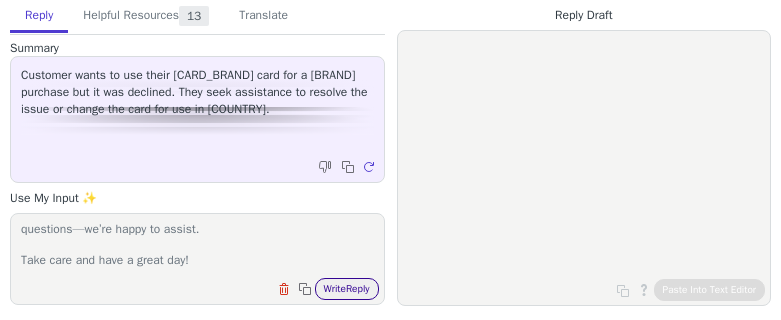 type on "Hi there,
I apologize for the delayed response. Are you still experiencing issues with your reward card?
Please don’t hesitate to reach out if you have any further questions—we’re happy to assist.
Take care and have a great day!" 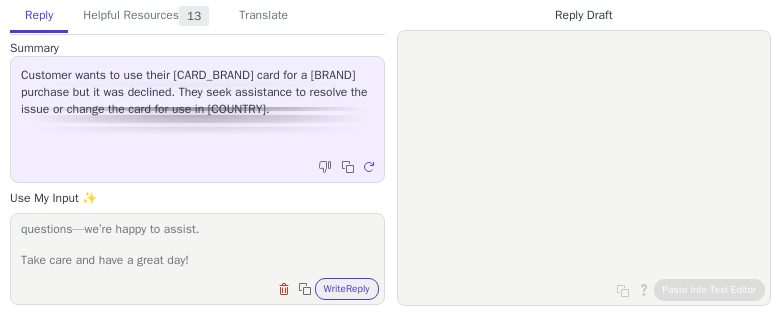 drag, startPoint x: 338, startPoint y: 287, endPoint x: 377, endPoint y: 309, distance: 44.777225 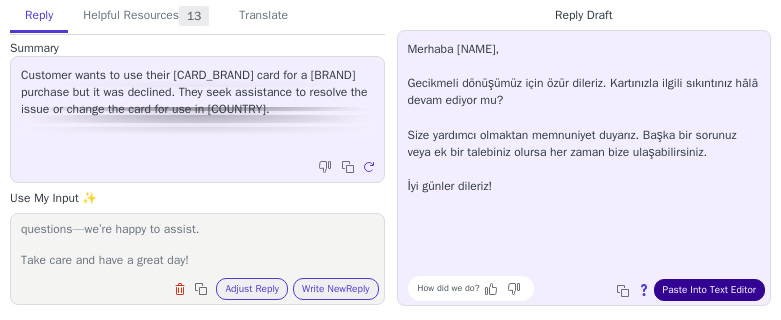 click on "Paste Into Text Editor" at bounding box center (709, 290) 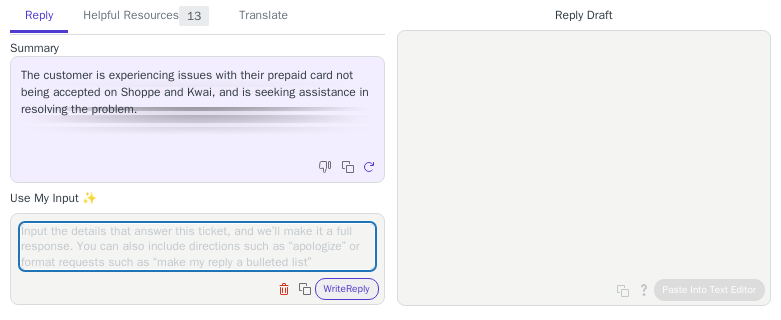 scroll, scrollTop: 0, scrollLeft: 0, axis: both 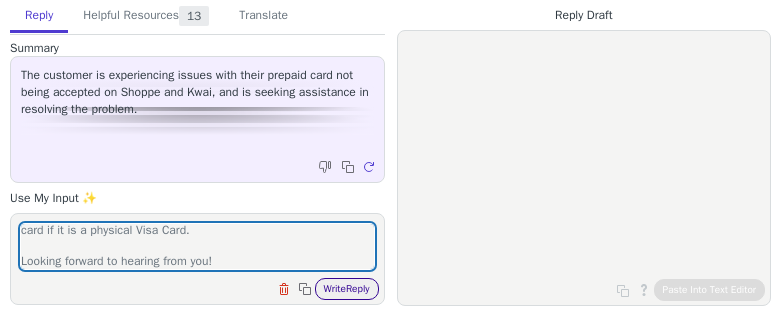 type on "Hi there,
Thanks for reaching out to Tremendous.
Can you provide the Reward ID that you are referring to? This can be found at the bottom of the reward email that was originally sent to your inbox by rewards@reward.tremendous.com.
You can also send the 20-digit code from the back of the card if it is a physical Visa Card.
Looking forward to hearing from you!" 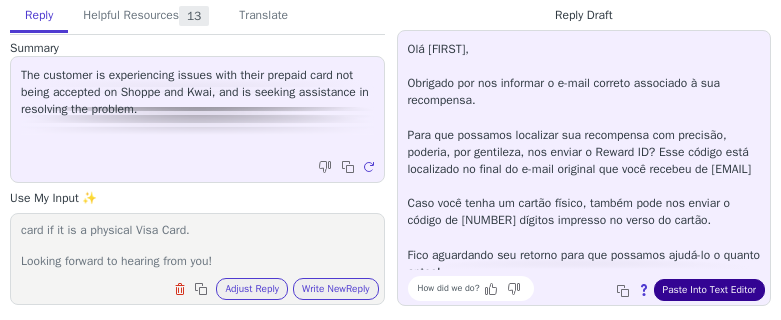 click on "Paste Into Text Editor" at bounding box center [709, 290] 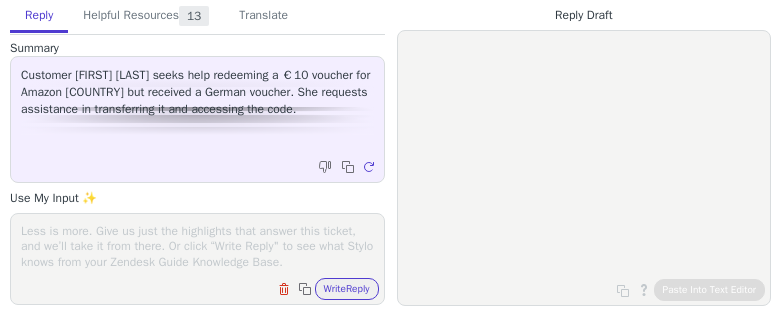 scroll, scrollTop: 0, scrollLeft: 0, axis: both 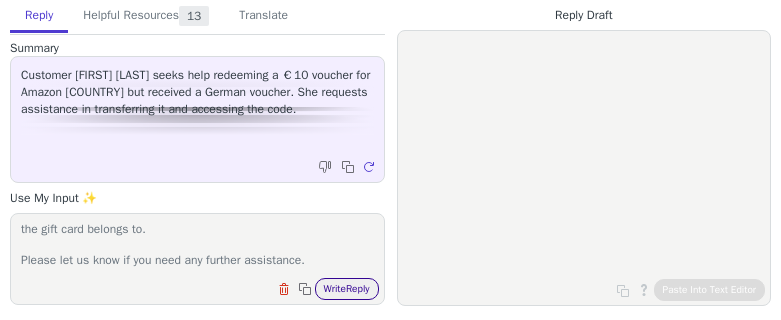 type on "Hi there,
Unfortunately, we're unable to cancel or exchange this gift card as the funds are no longer in our possession. The funds are immediately transferred to the merchant upon redemption.
We are unable to accommodate your request, but you should have no issues applying your gift card to a purchase with the merchant the gift card belongs to.
Please let us know if you need any further assistance." 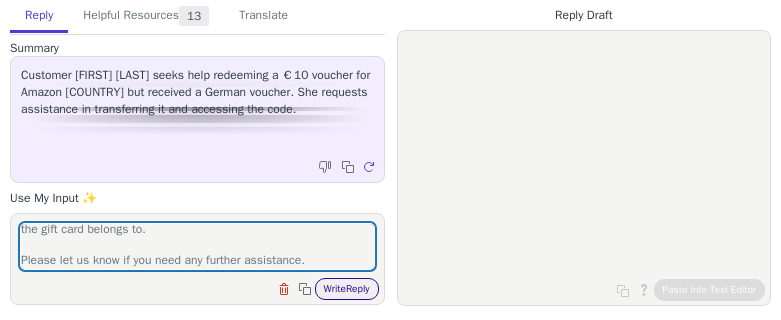 click on "Write  Reply" at bounding box center [347, 289] 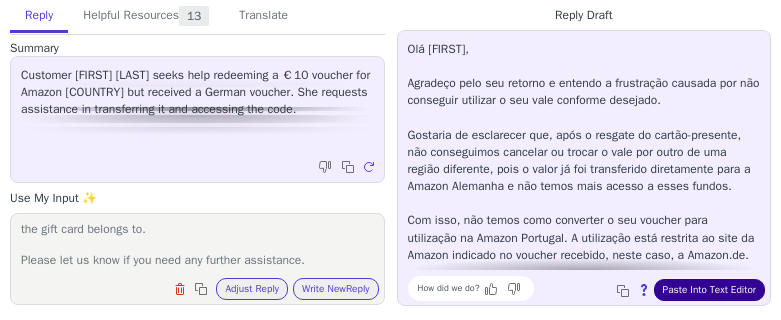 click on "Paste Into Text Editor" at bounding box center [709, 290] 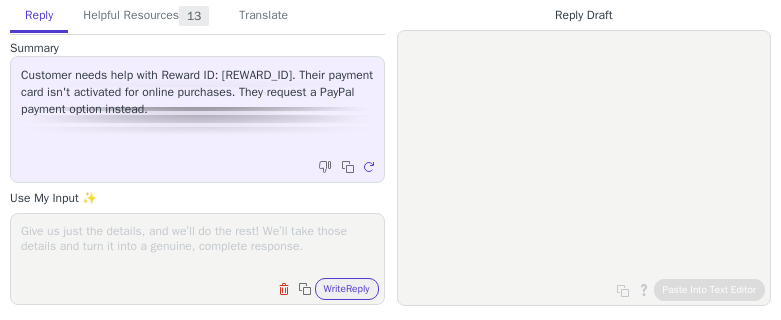 scroll, scrollTop: 0, scrollLeft: 0, axis: both 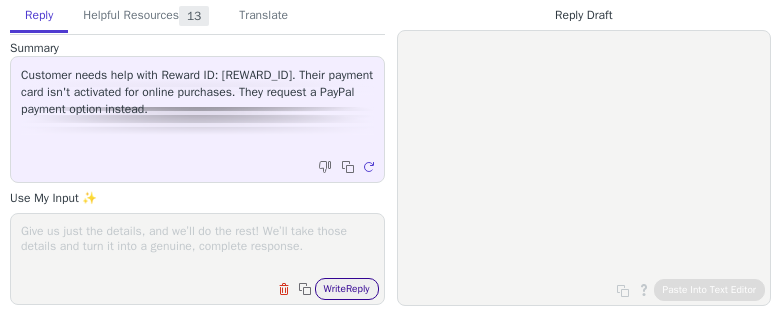 paste on "Hi there,
Thanks for reaching out to Tremendous. We are currently investigating this issue and hope to have a resolution soon.
I will reach out the moment I have more information; I appreciate your patience and understanding in the meantime. Please accept our apologies for any inconvenience this issue has caused." 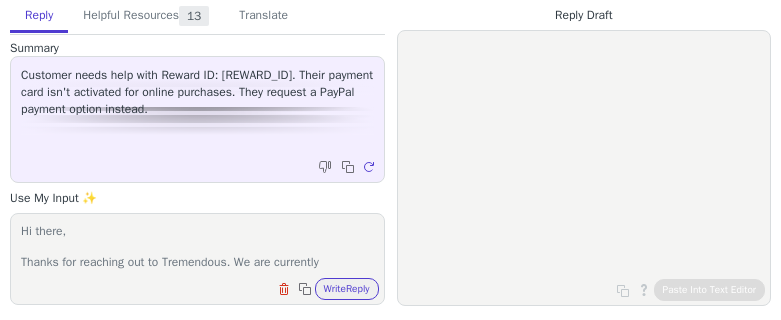 scroll, scrollTop: 93, scrollLeft: 0, axis: vertical 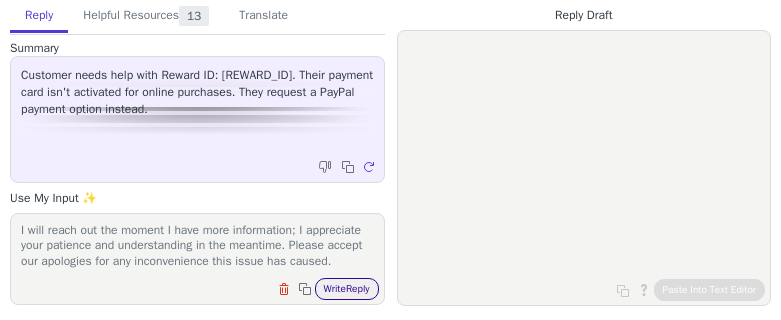 type on "Hi there,
Thanks for reaching out to Tremendous. We are currently investigating this issue and hope to have a resolution soon.
I will reach out the moment I have more information; I appreciate your patience and understanding in the meantime. Please accept our apologies for any inconvenience this issue has caused." 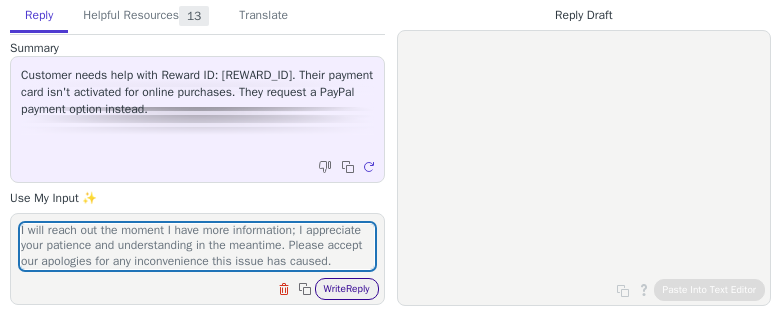 click on "Write  Reply" at bounding box center (347, 289) 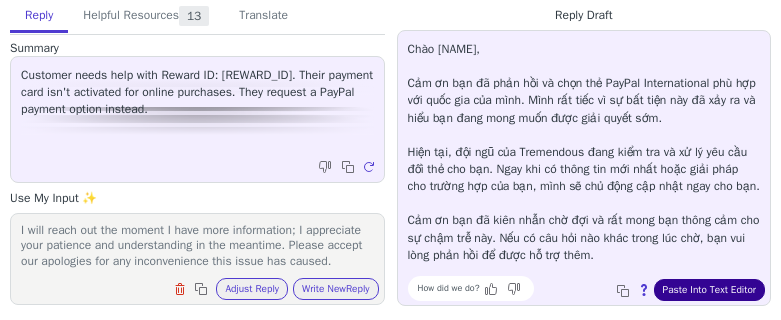 click on "Paste Into Text Editor" at bounding box center [709, 290] 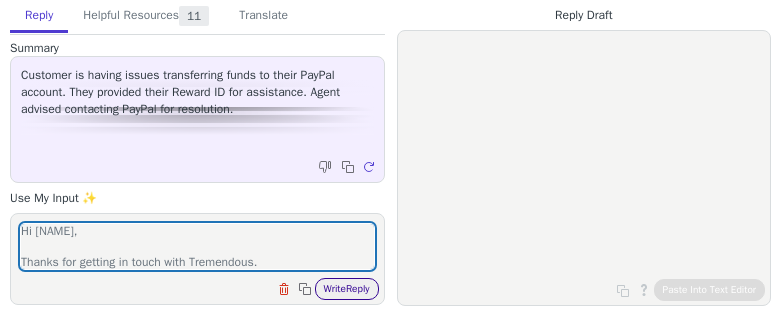 scroll, scrollTop: 0, scrollLeft: 0, axis: both 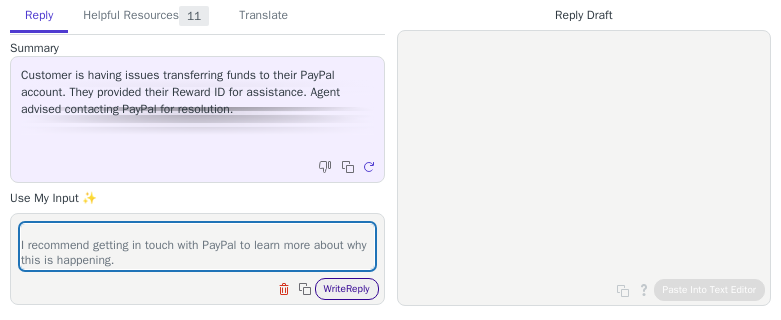 type on "Hi [NAME],
Thanks for getting in touch with Tremendous.
PayPal is returning these payments to us every time we try to send them to your account. Tremendous automatically reattempts the transfer, but the funds have been returned to us each time we've done so.
I recommend getting in touch with PayPal to learn more about why this is happening." 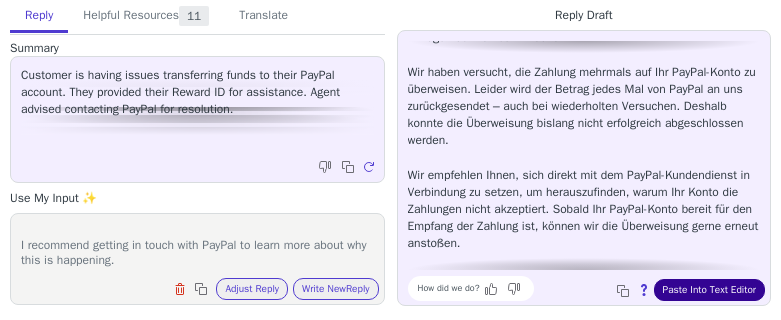 scroll, scrollTop: 96, scrollLeft: 0, axis: vertical 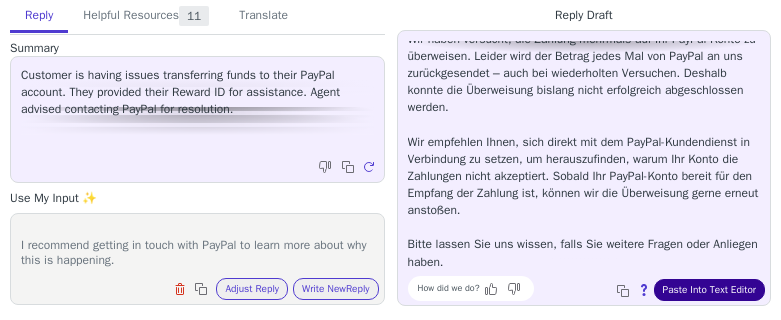 click on "Paste Into Text Editor" at bounding box center (709, 290) 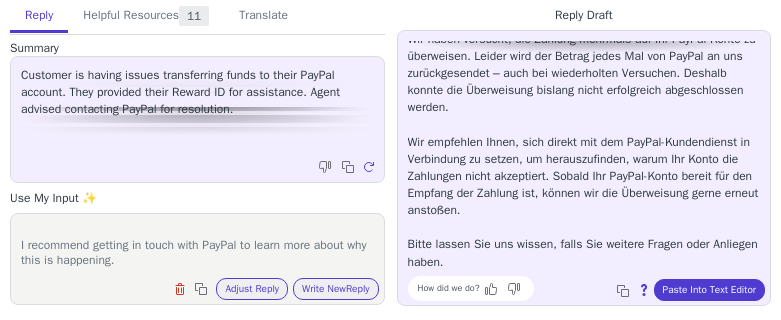 click on "Hi Hannelore,
Thanks for getting in touch with Tremendous.
PayPal is returning these payments to us every time we try to send them to your account. Tremendous automatically reattempts the transfer, but the funds have been returned to us each time we've done so.
I recommend getting in touch with PayPal to learn more about why this is happening." at bounding box center [197, 246] 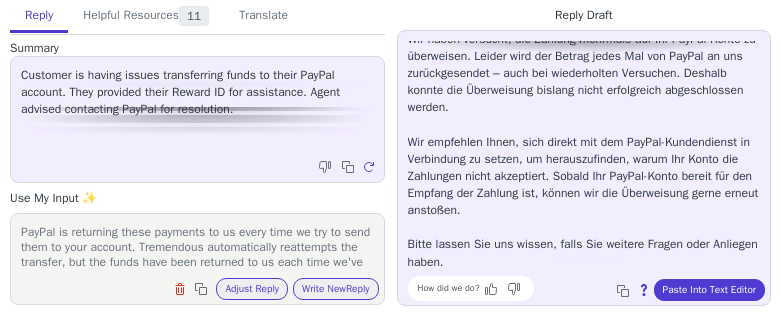 scroll, scrollTop: 46, scrollLeft: 0, axis: vertical 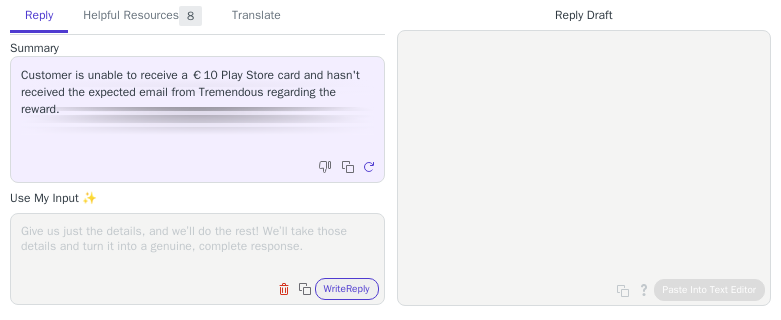 click at bounding box center [197, 246] 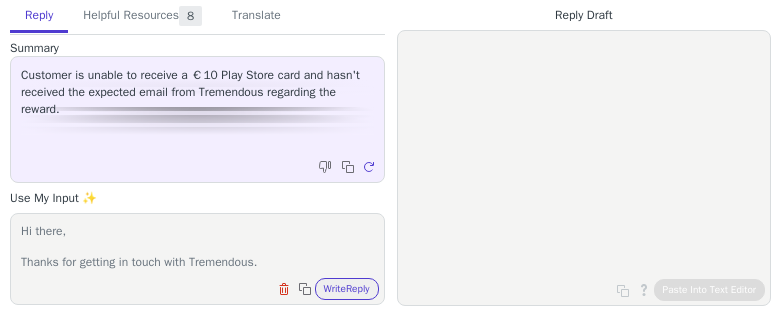 scroll, scrollTop: 93, scrollLeft: 0, axis: vertical 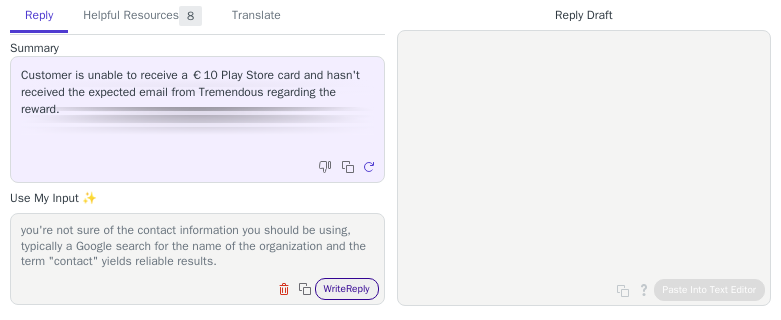 type on "Hi there,
Thanks for getting in touch with Tremendous.
For more information regarding this matter, we recommend you get in touch with the organization that sent your reward directly. If you're not sure of the contact information you should be using, typically a Google search for the name of the organization and the term "contact" yields reliable results." 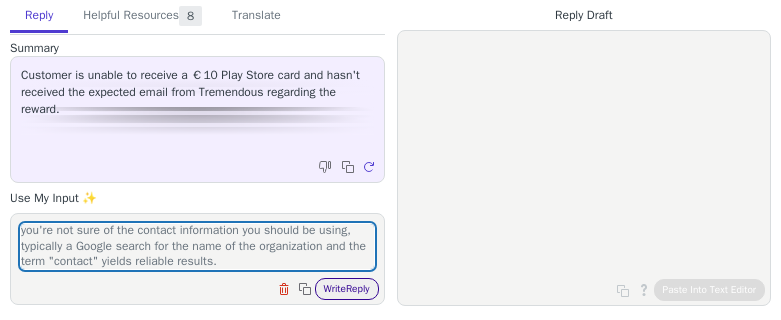 click on "Write  Reply" at bounding box center (347, 289) 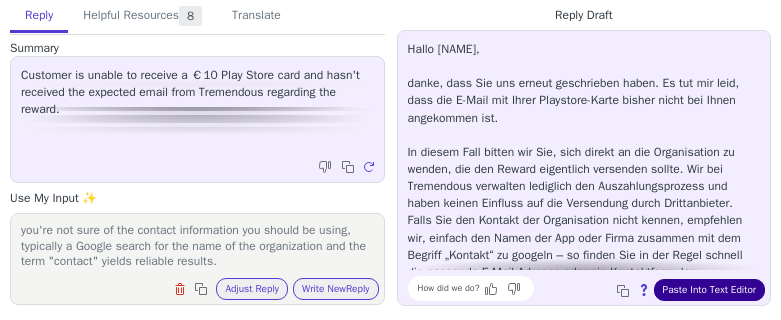 click on "Paste Into Text Editor" at bounding box center (709, 290) 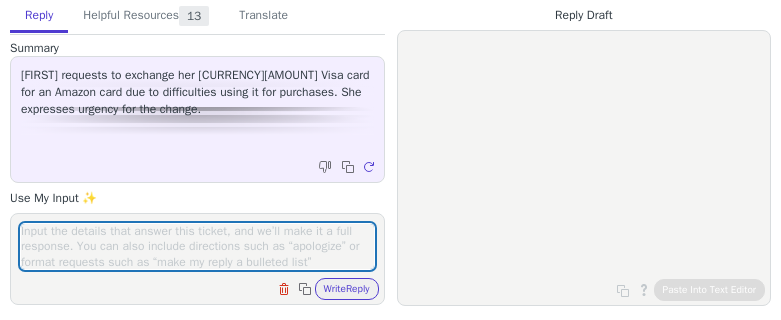 click at bounding box center [197, 246] 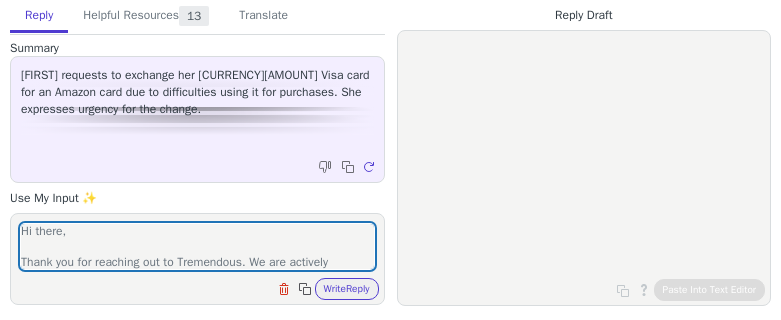 scroll, scrollTop: 108, scrollLeft: 0, axis: vertical 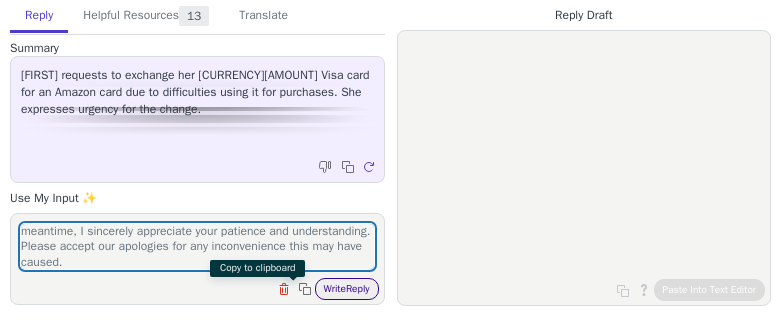 type on "Hi there,
Thank you for reaching out to Tremendous. We are actively investigating this issue and working toward a resolution as quickly as possible.
I will follow up with you as soon as I have more information. In the meantime, I sincerely appreciate your patience and understanding. Please accept our apologies for any inconvenience this may have caused." 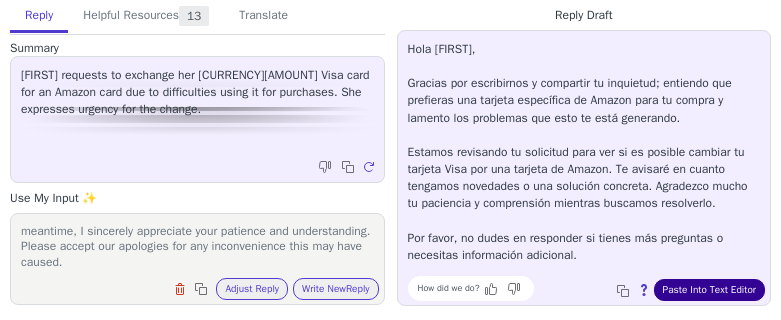 click on "Paste Into Text Editor" at bounding box center [709, 290] 